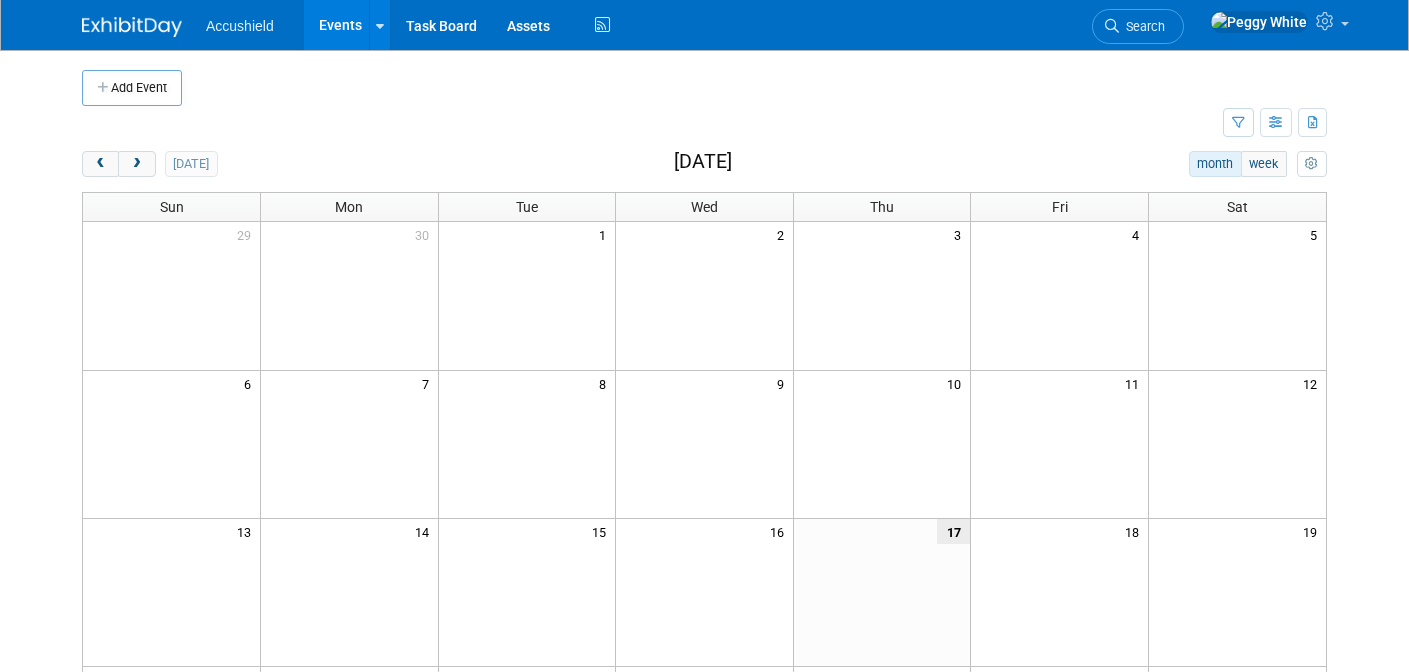 scroll, scrollTop: 0, scrollLeft: 0, axis: both 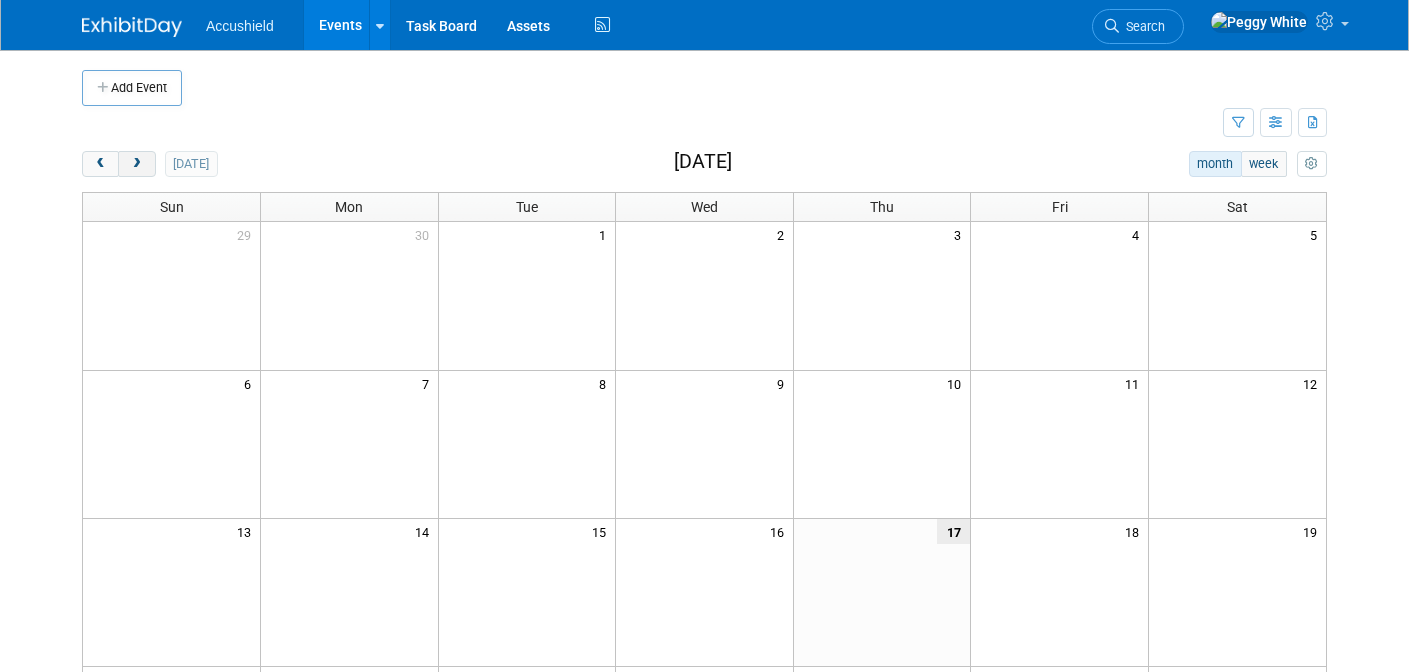 click at bounding box center (136, 164) 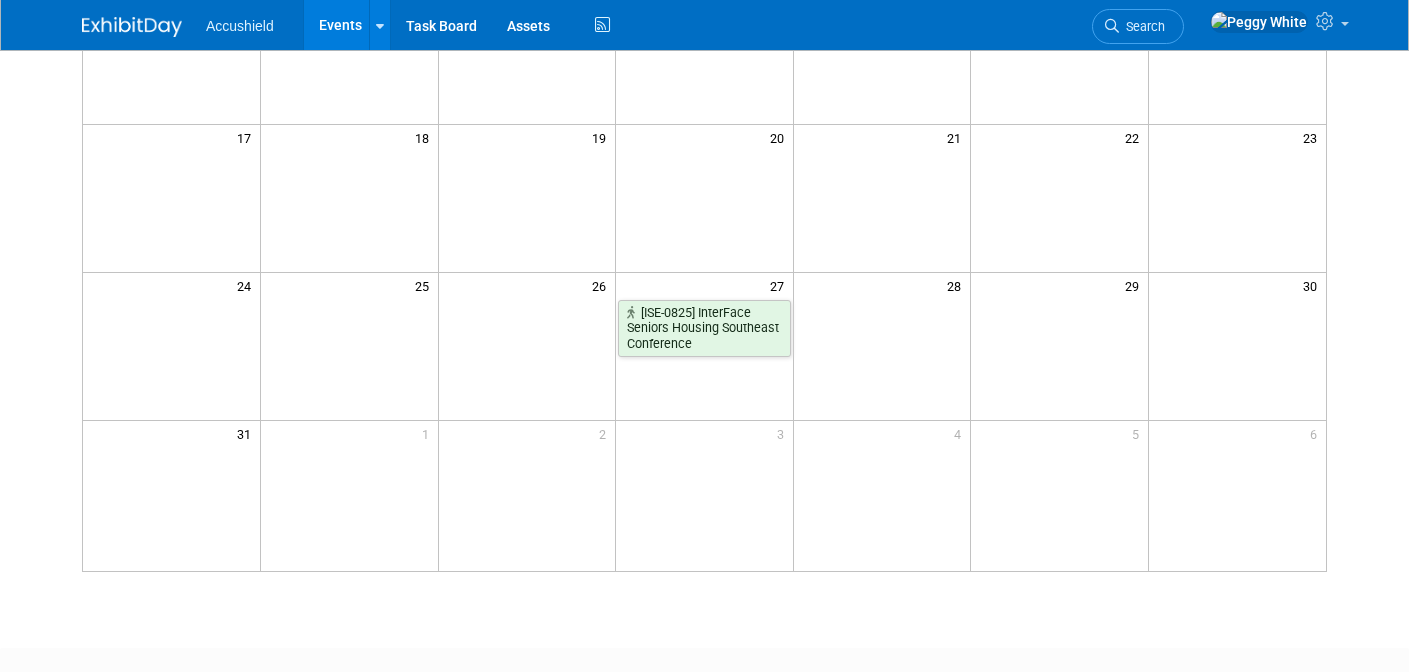 scroll, scrollTop: 543, scrollLeft: 0, axis: vertical 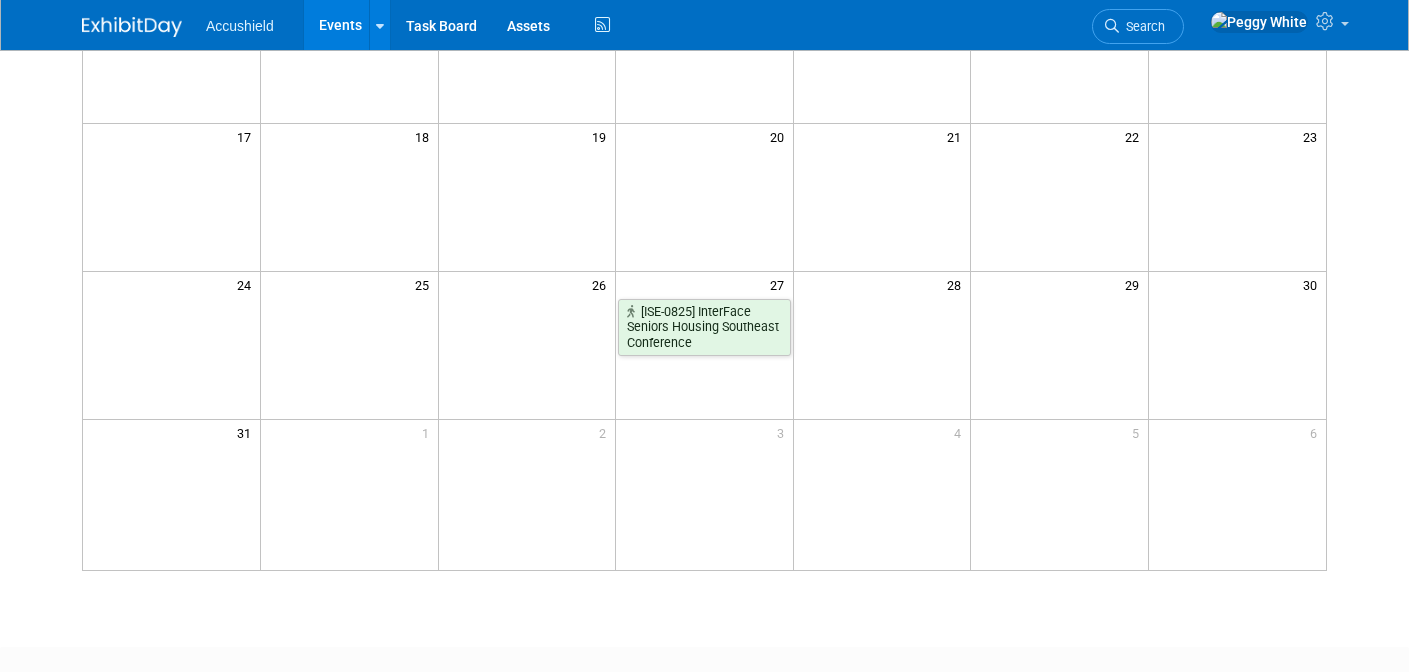 click at bounding box center [527, 326] 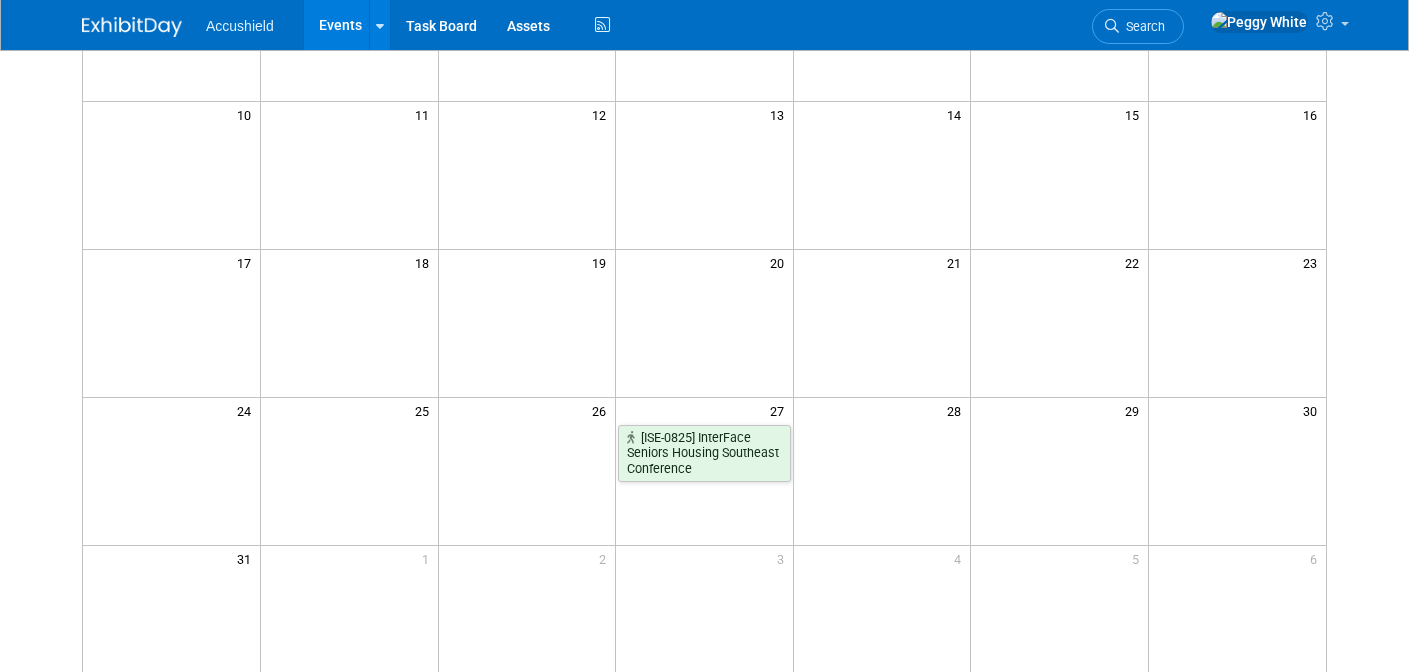 scroll, scrollTop: 415, scrollLeft: 0, axis: vertical 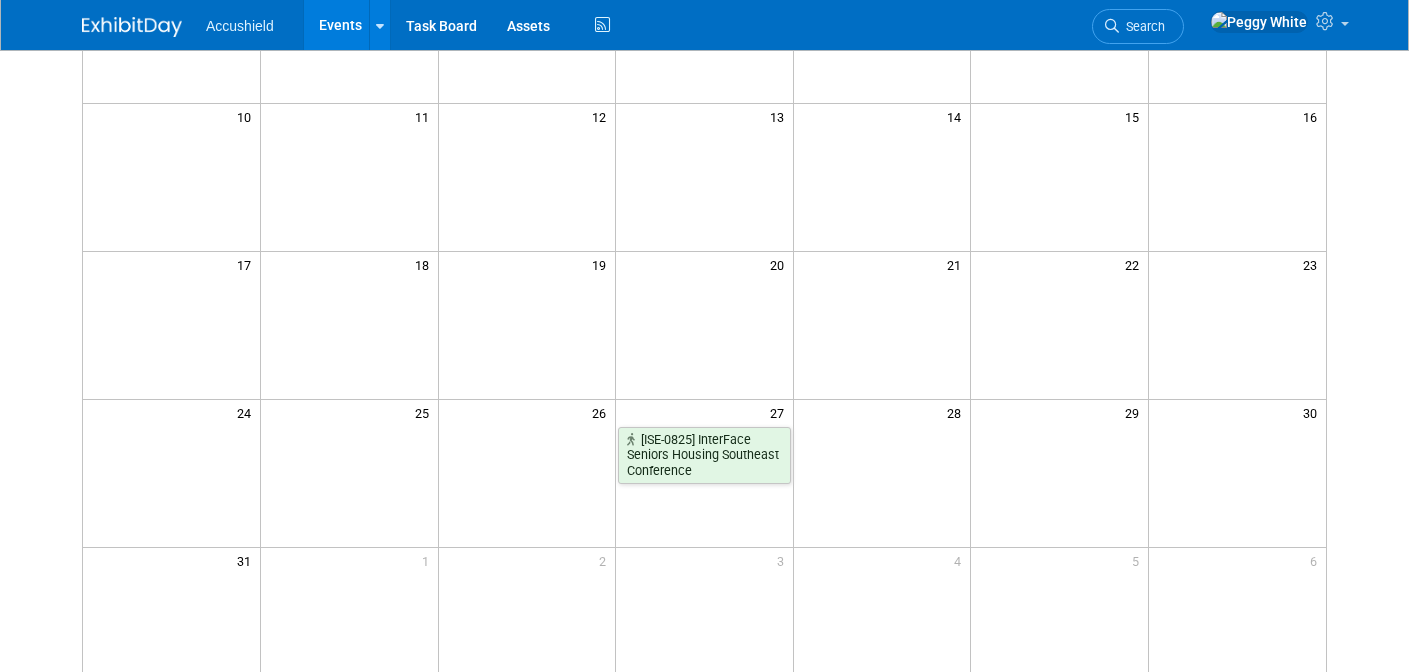 click at bounding box center (527, 454) 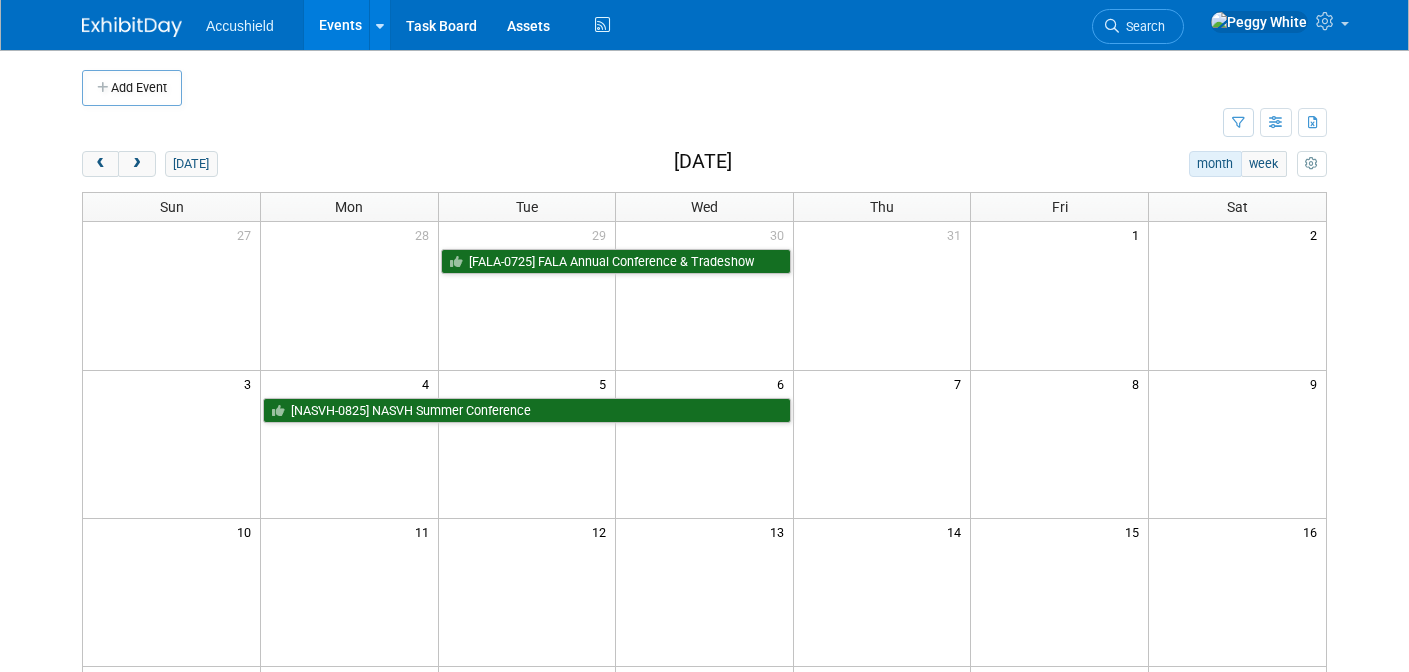 scroll, scrollTop: 0, scrollLeft: 0, axis: both 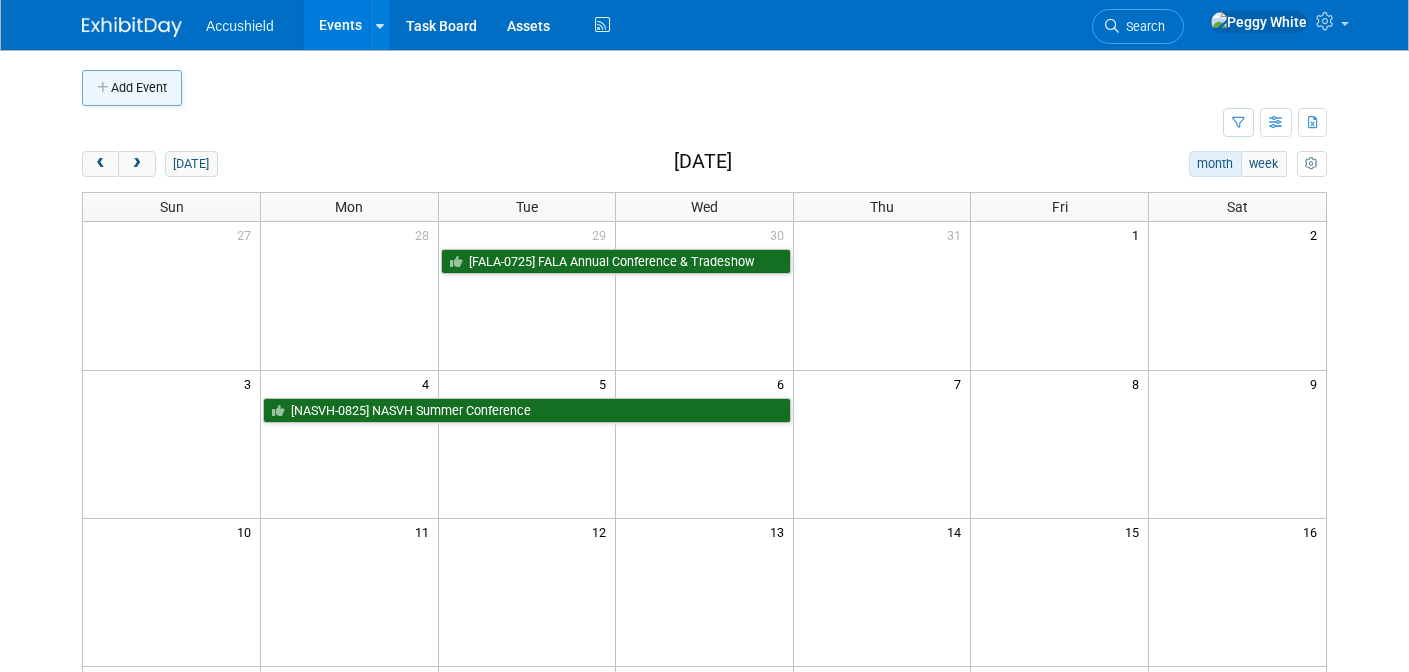 click on "Add Event" at bounding box center [132, 88] 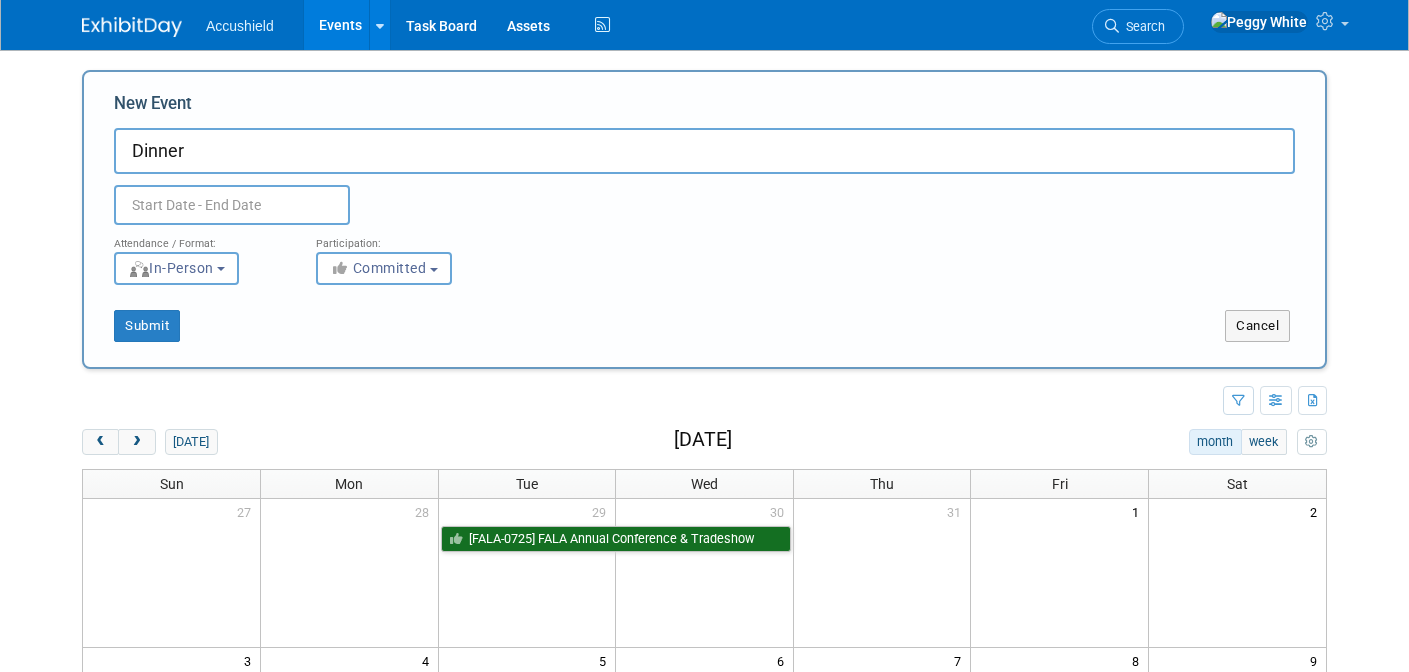 click on "Dinner" at bounding box center [704, 151] 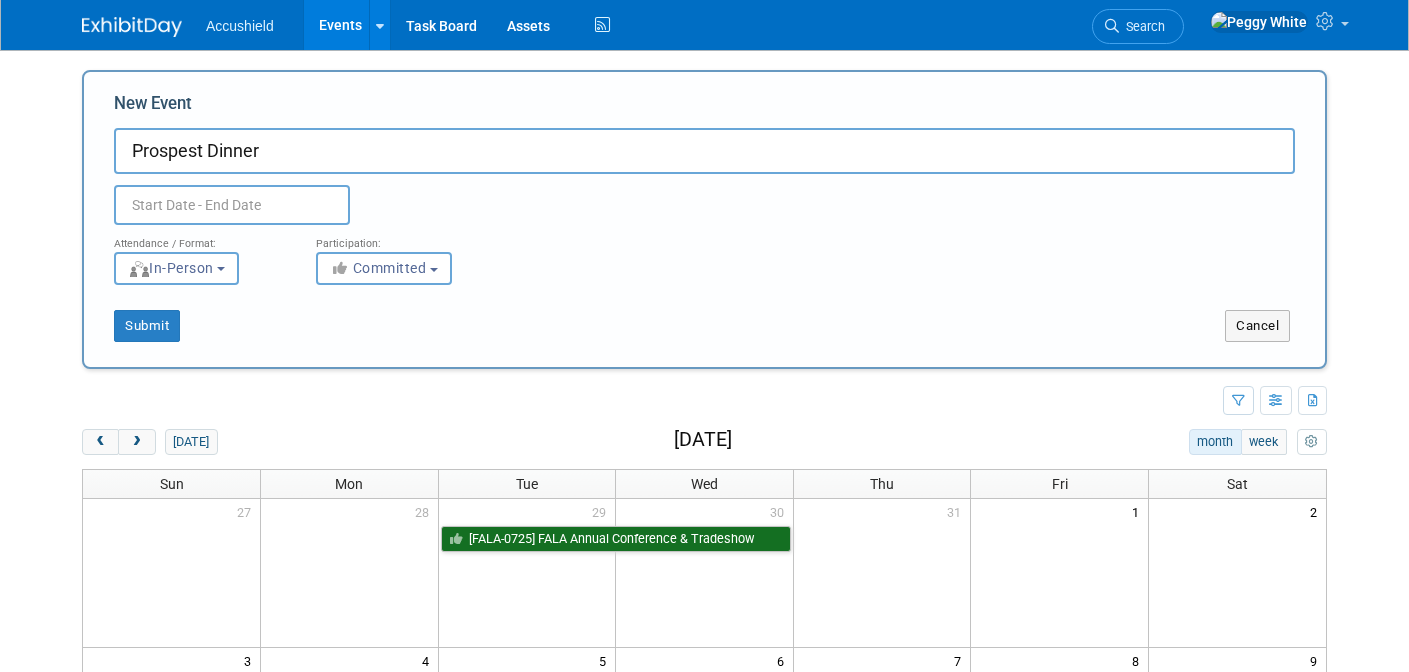 click on "Prospest Dinner" at bounding box center (704, 151) 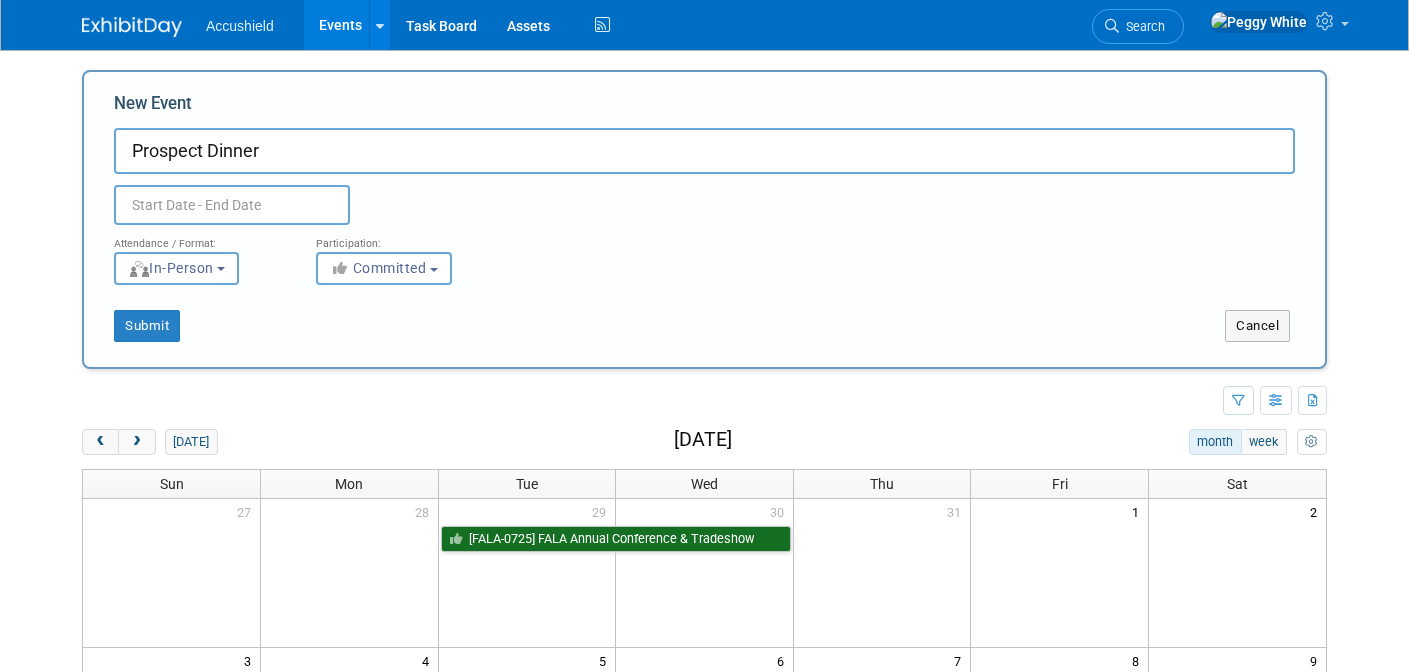 click on "Prospect Dinner" at bounding box center (704, 151) 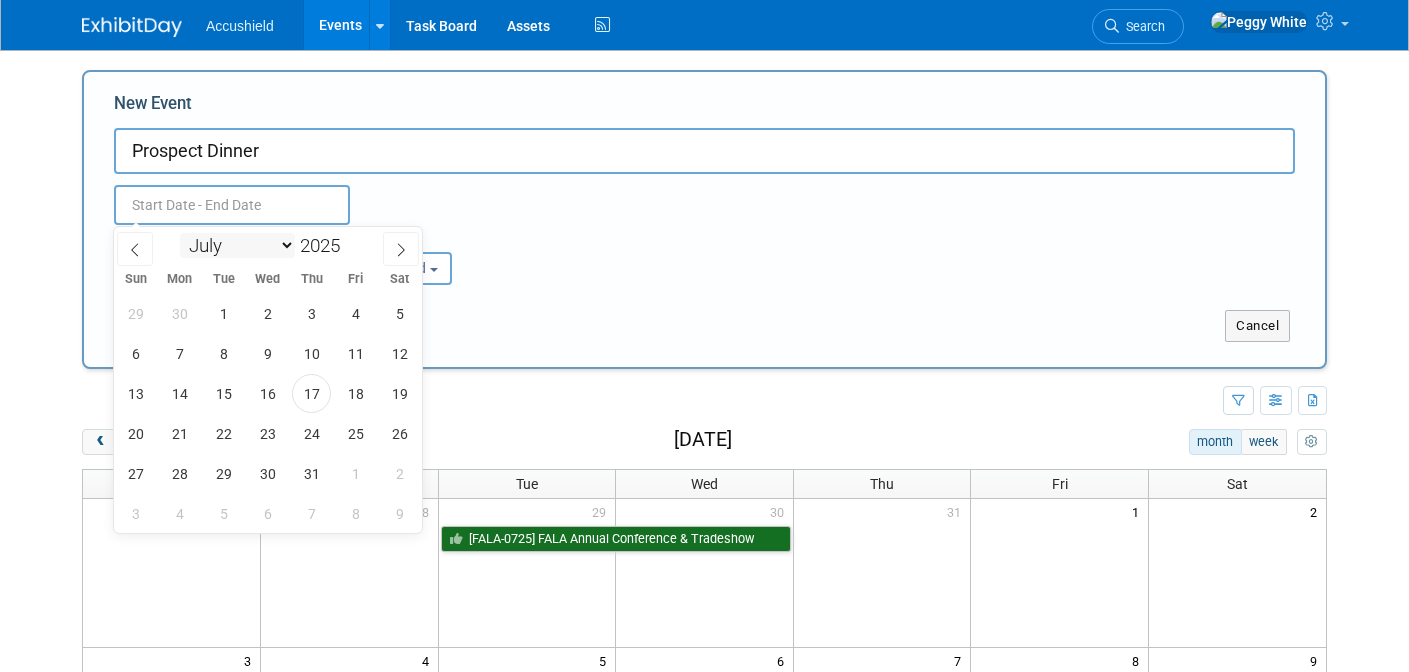 click on "January February March April May June July August September October November December" at bounding box center (237, 245) 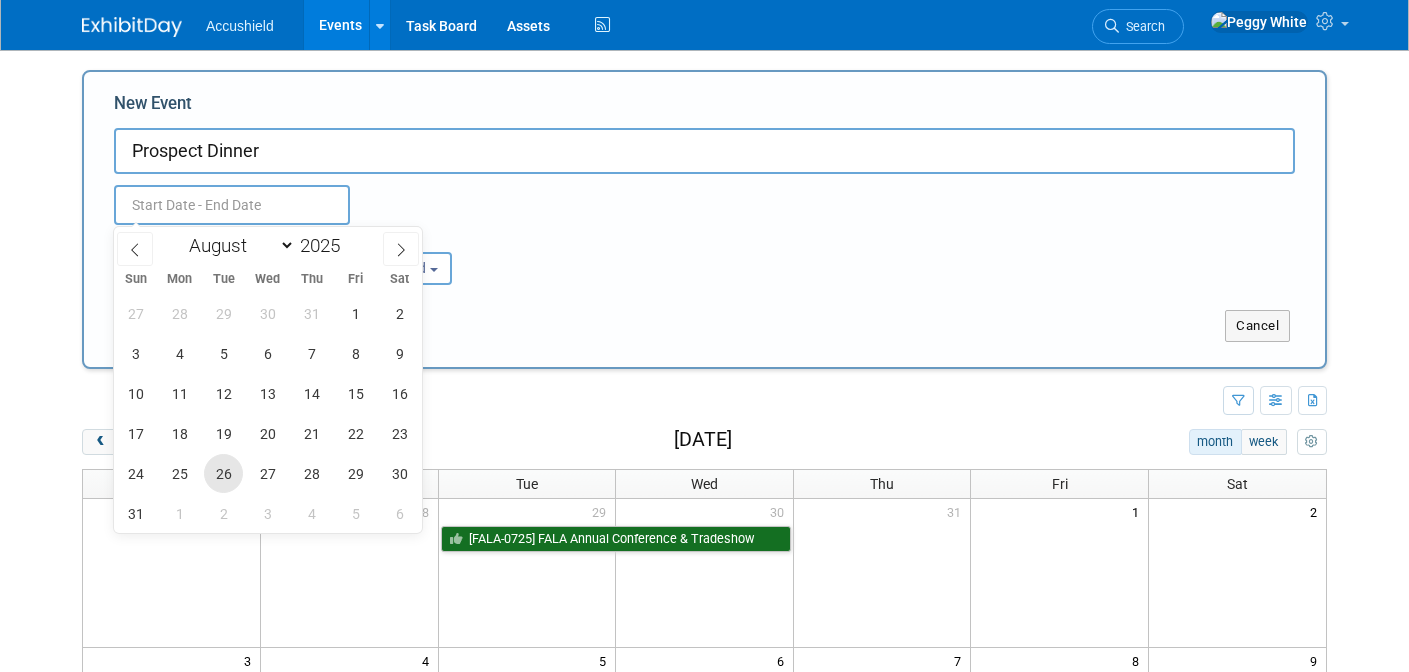 click on "26" at bounding box center [223, 473] 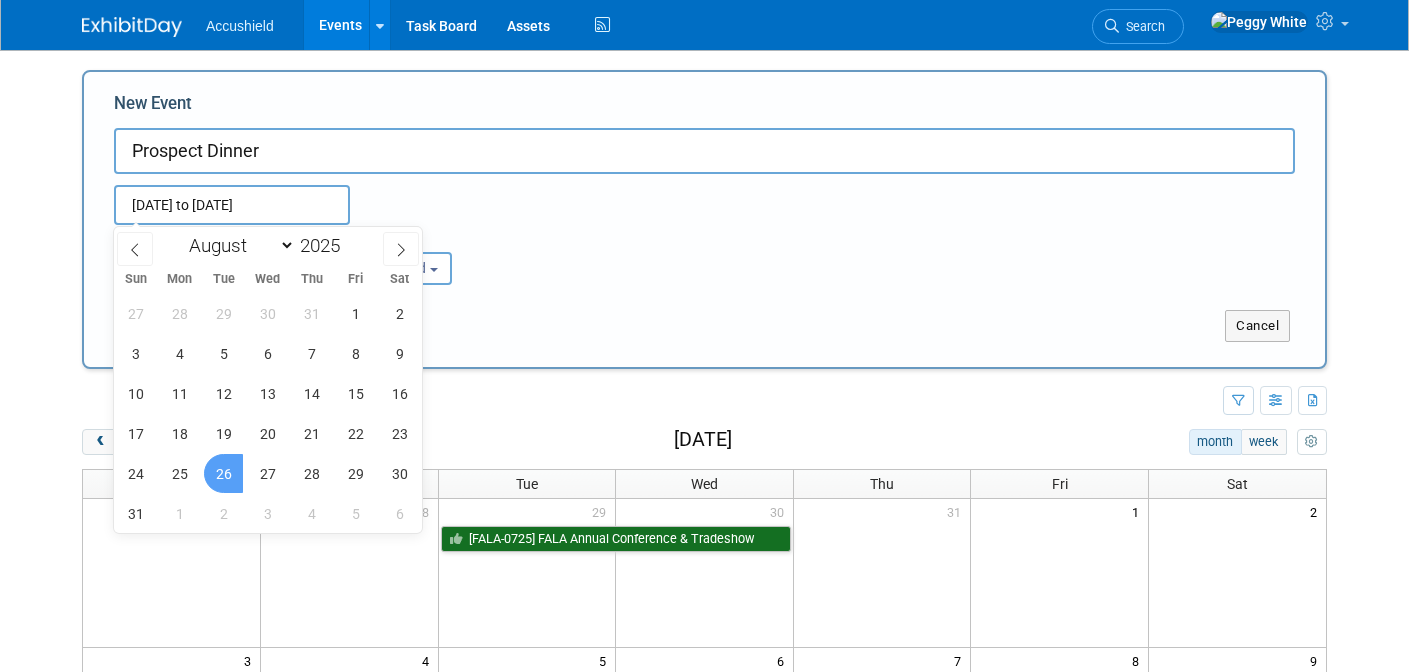 click on "26" at bounding box center [223, 473] 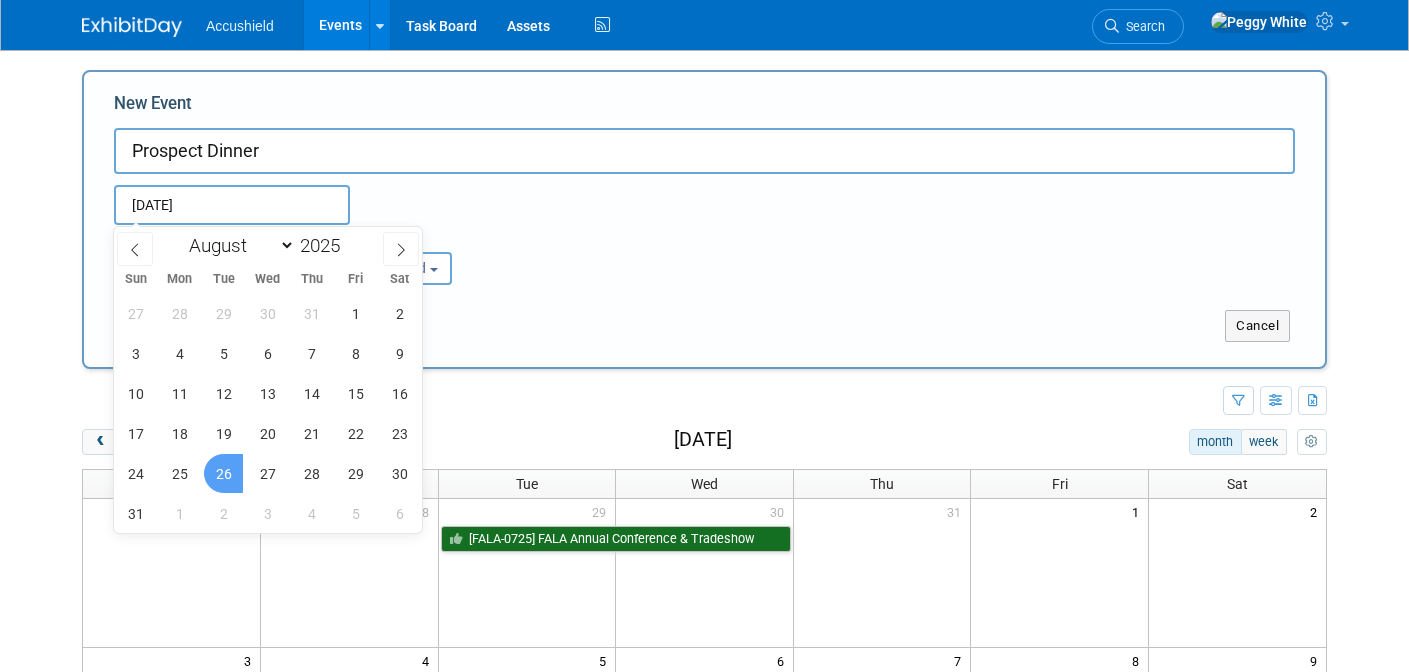 type on "Aug 26, 2025 to Aug 26, 2025" 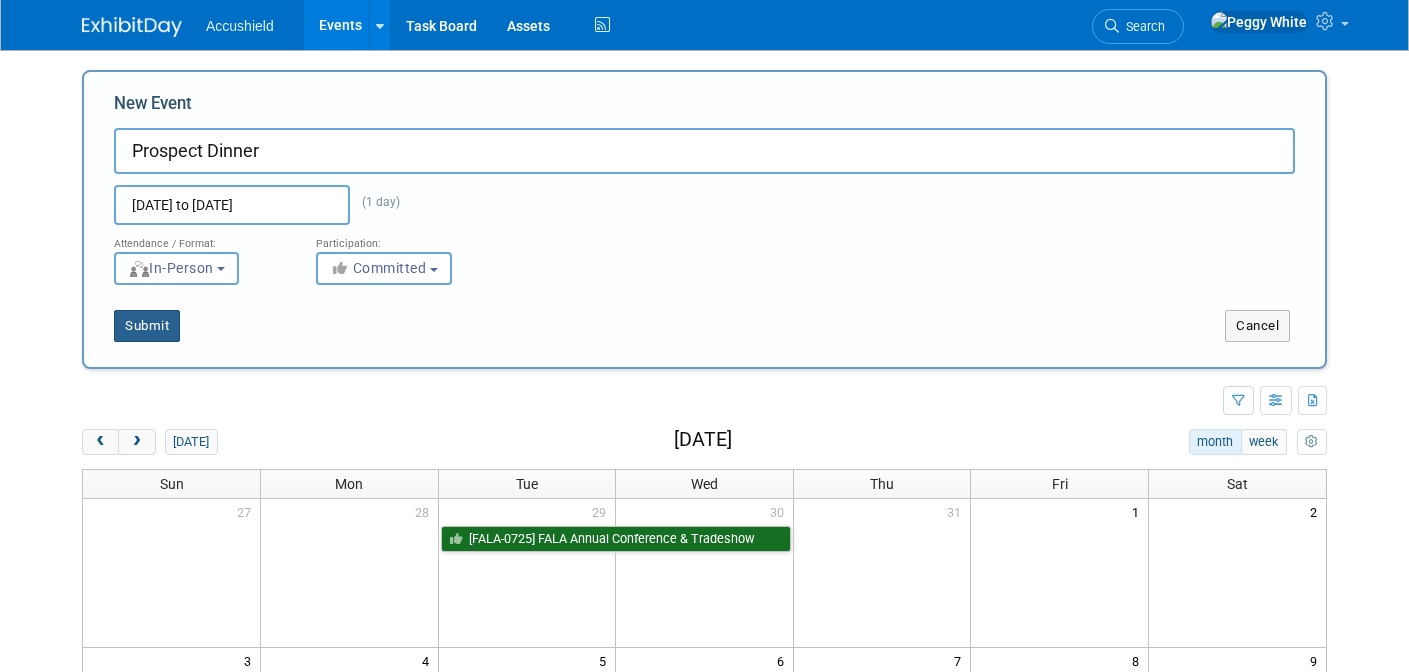 click on "Submit" at bounding box center (147, 326) 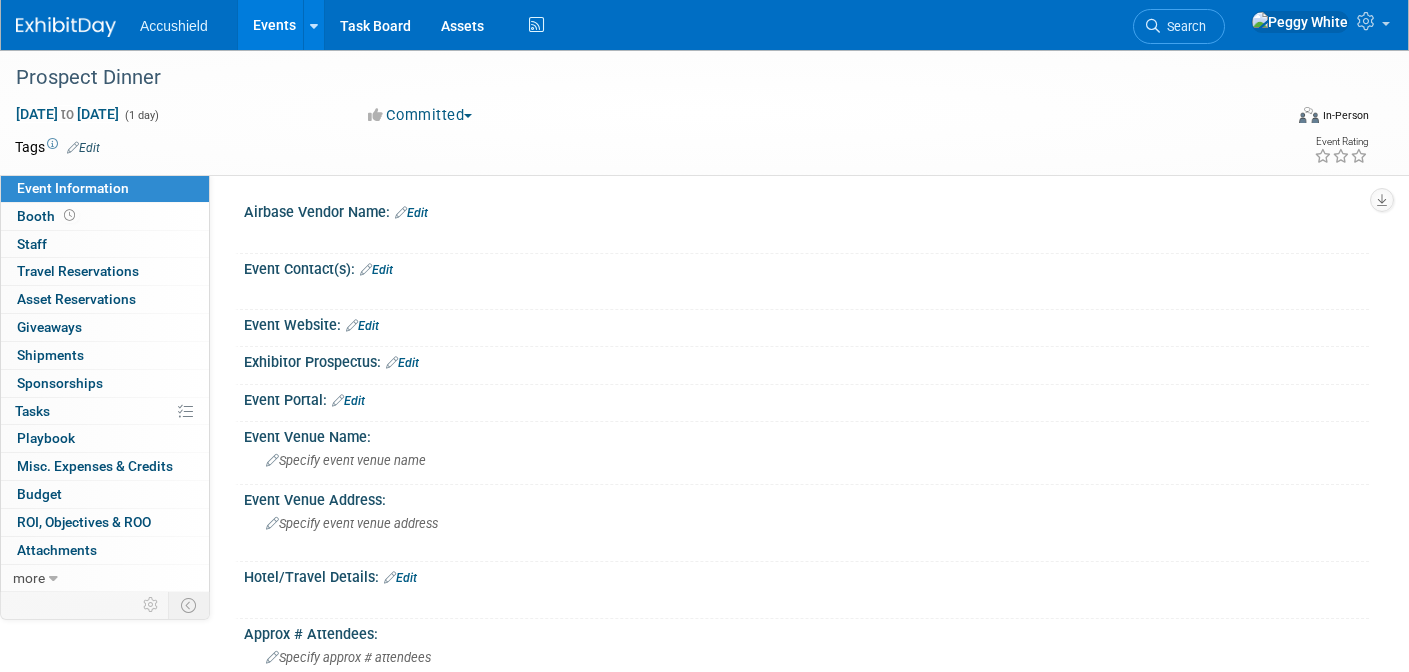 scroll, scrollTop: 0, scrollLeft: 0, axis: both 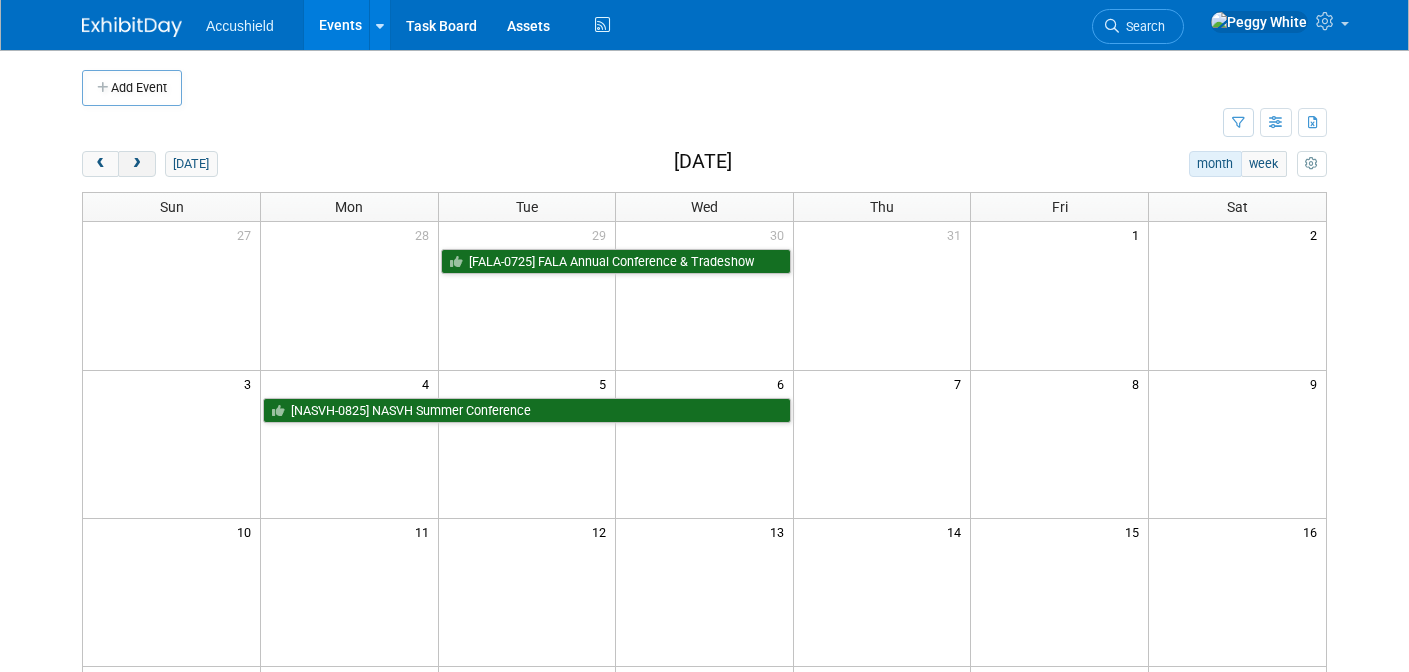 click at bounding box center (136, 164) 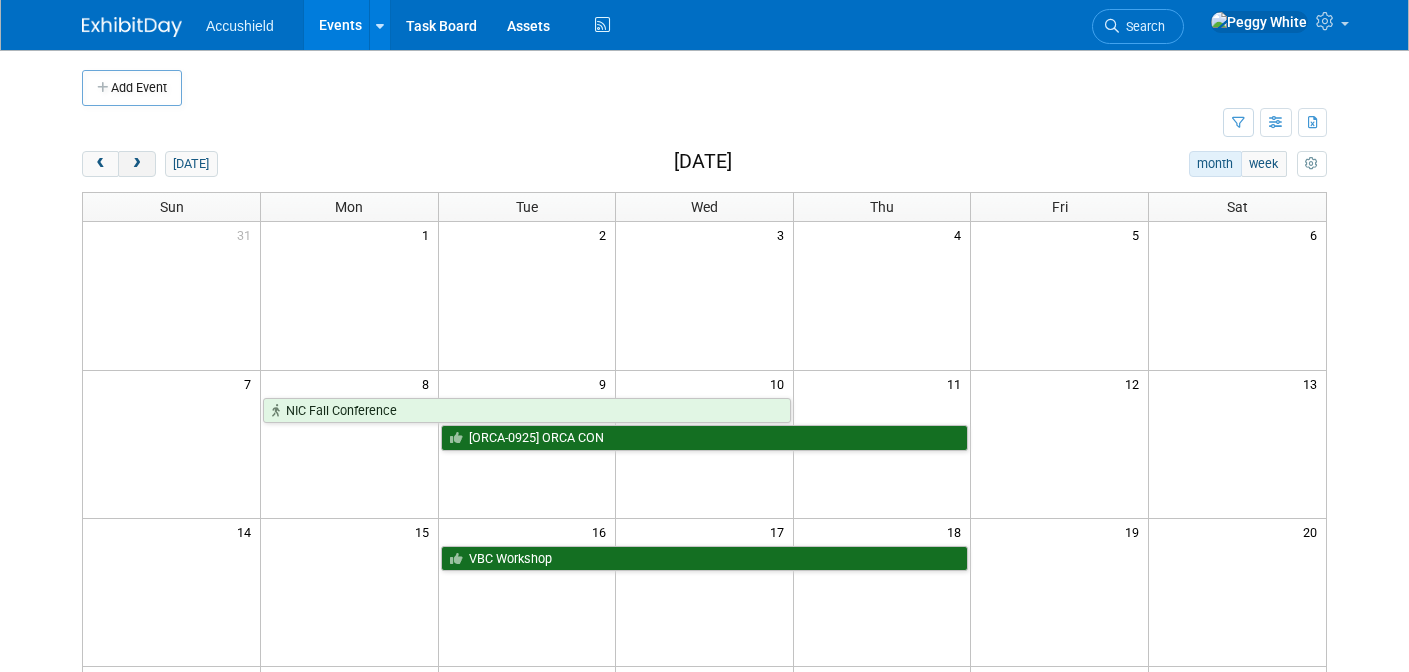 click at bounding box center (136, 164) 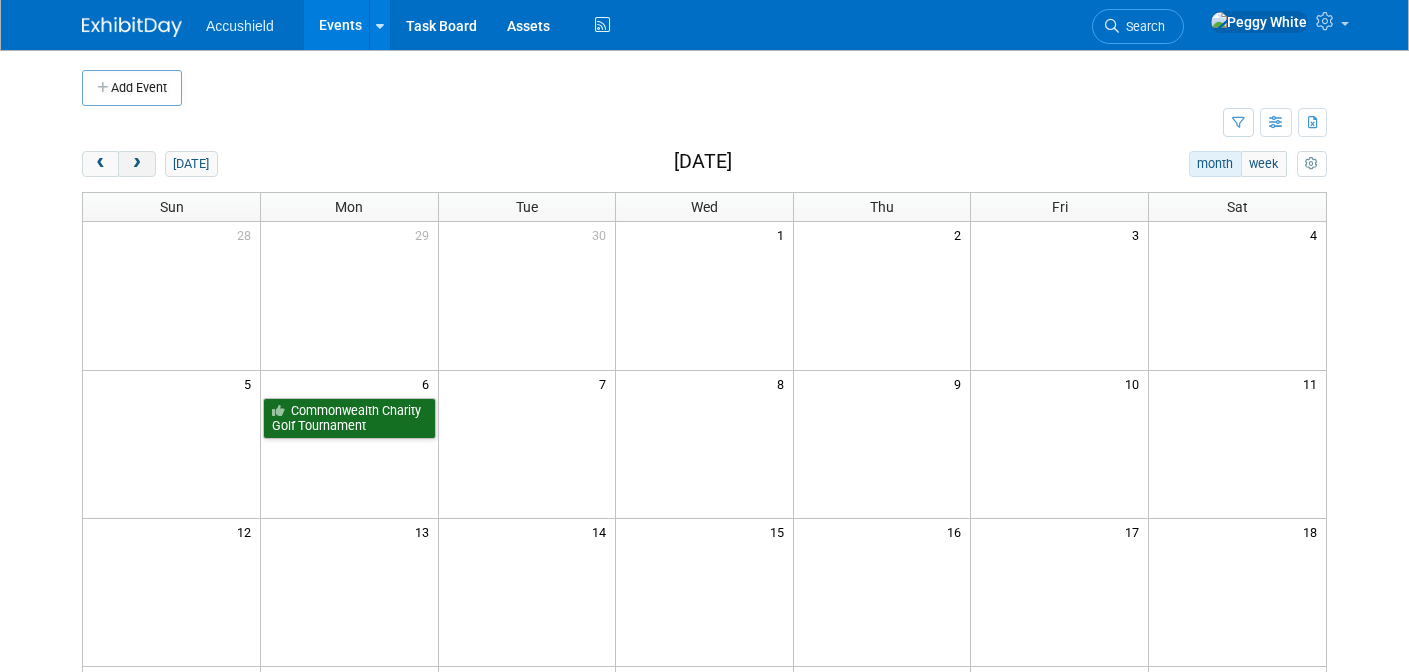 click at bounding box center [136, 164] 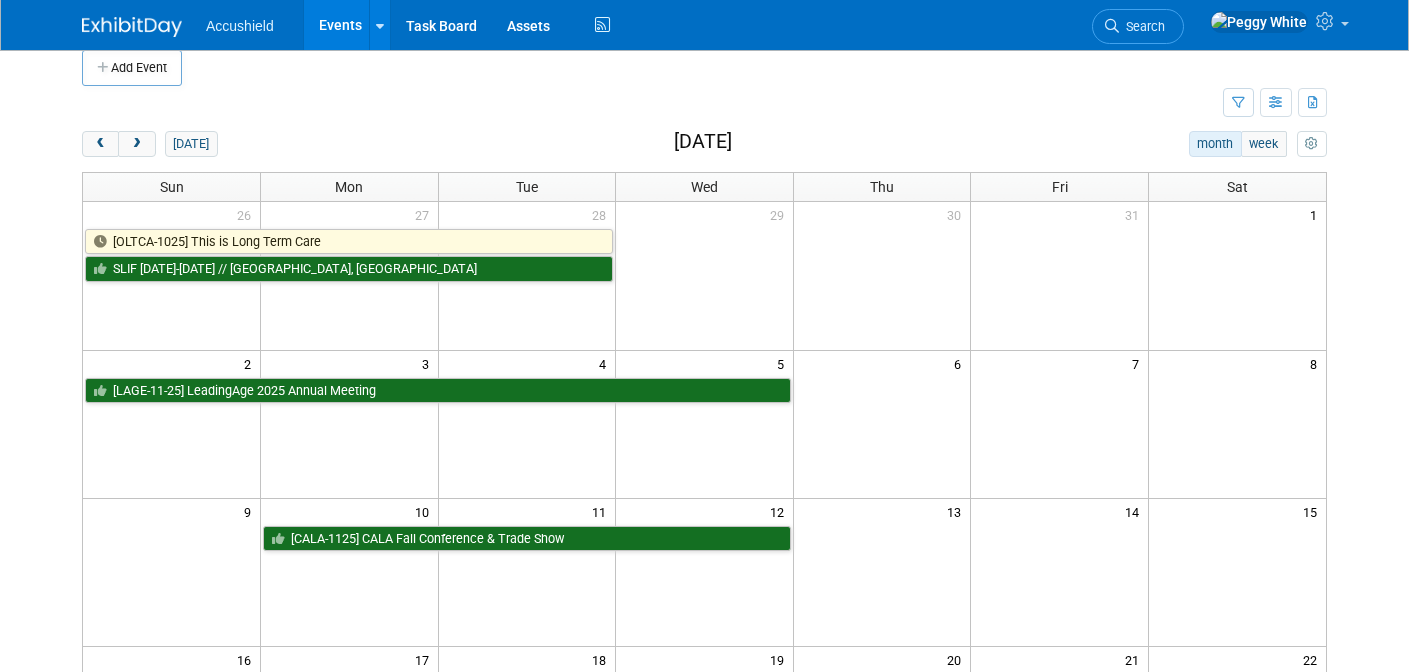 scroll, scrollTop: 0, scrollLeft: 0, axis: both 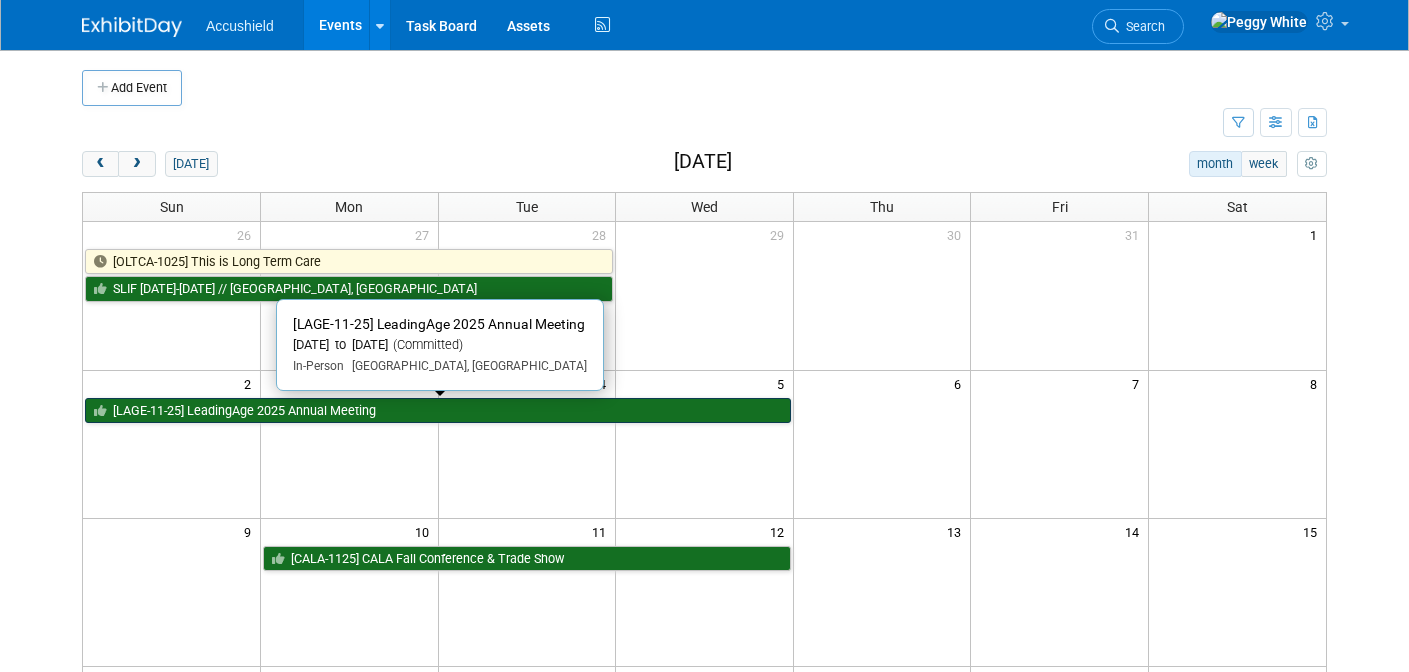 click on "[LAGE-11-25] LeadingAge 2025 Annual Meeting" at bounding box center (438, 411) 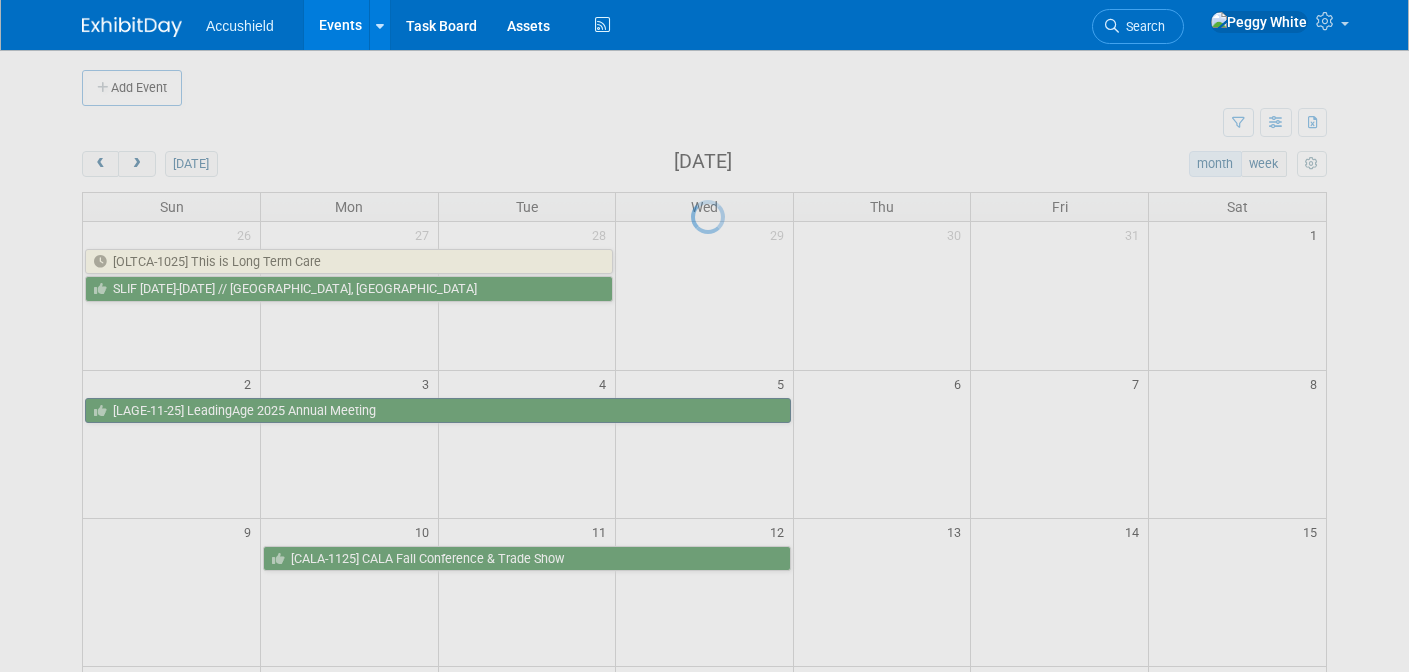 click at bounding box center (705, 336) 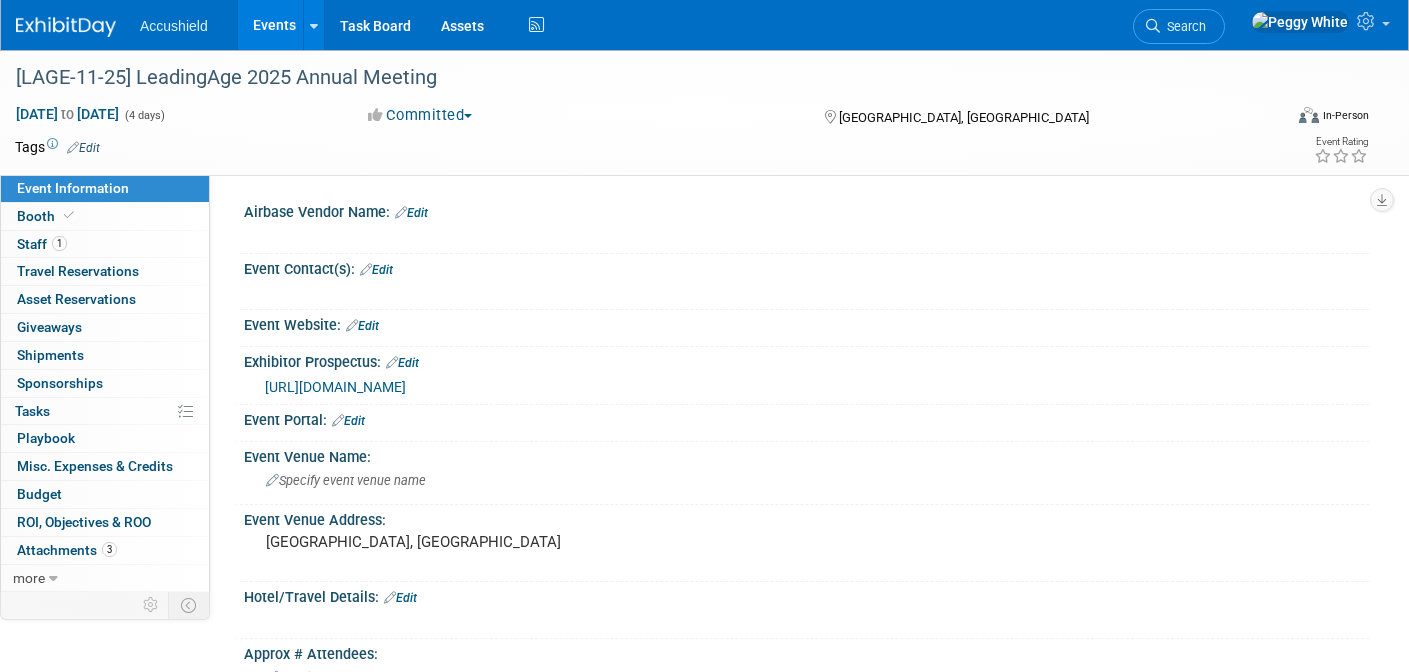 scroll, scrollTop: 0, scrollLeft: 0, axis: both 